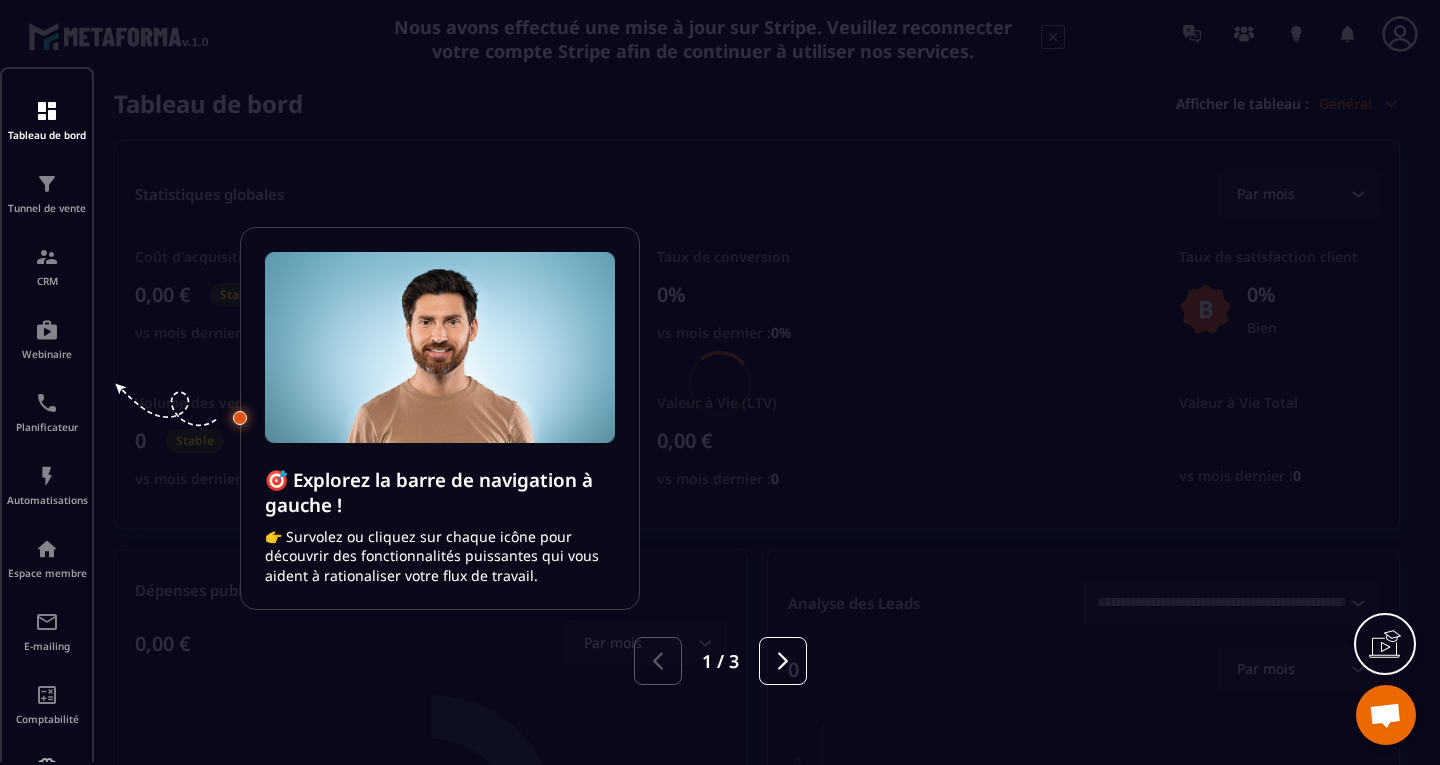 scroll, scrollTop: 0, scrollLeft: 0, axis: both 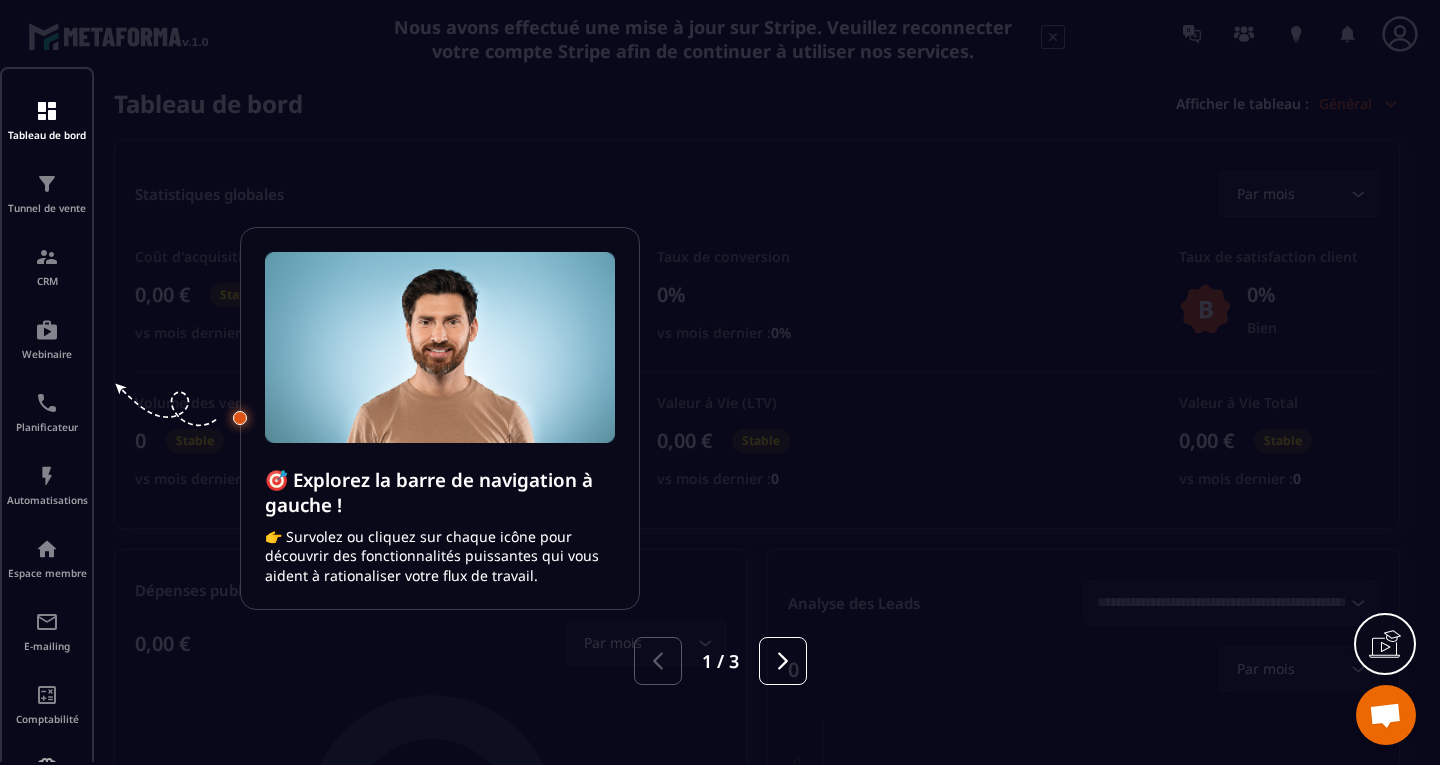 click at bounding box center [720, 382] 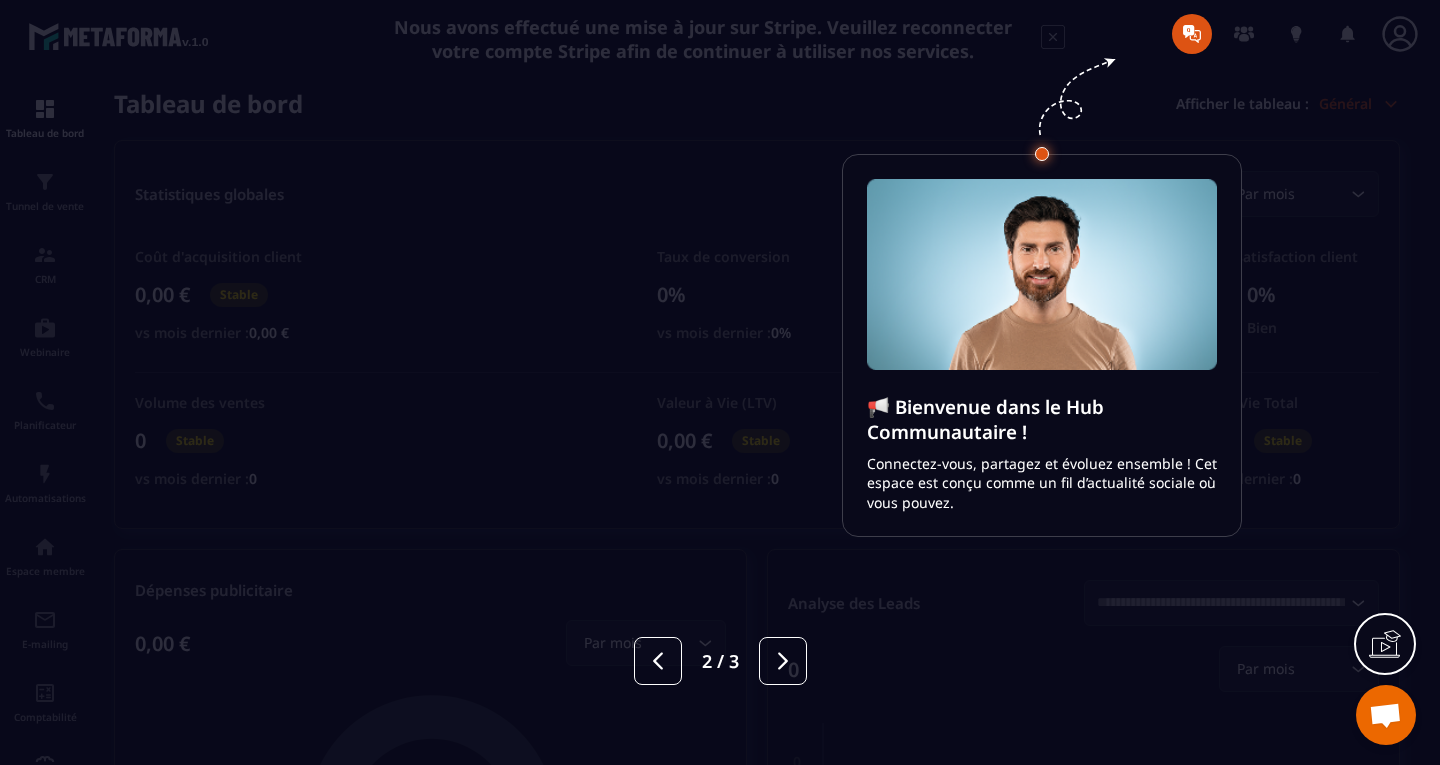 click at bounding box center (720, 382) 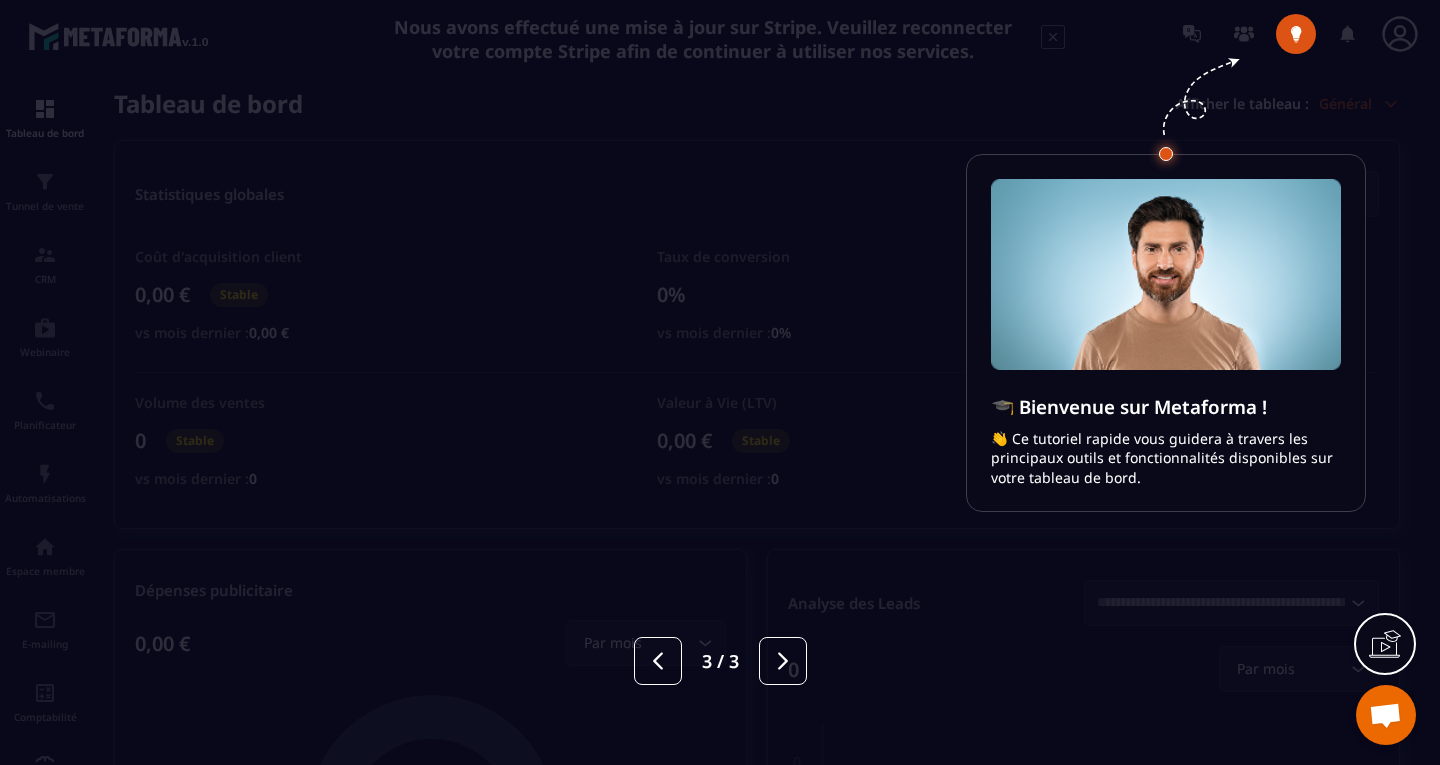 click at bounding box center (720, 382) 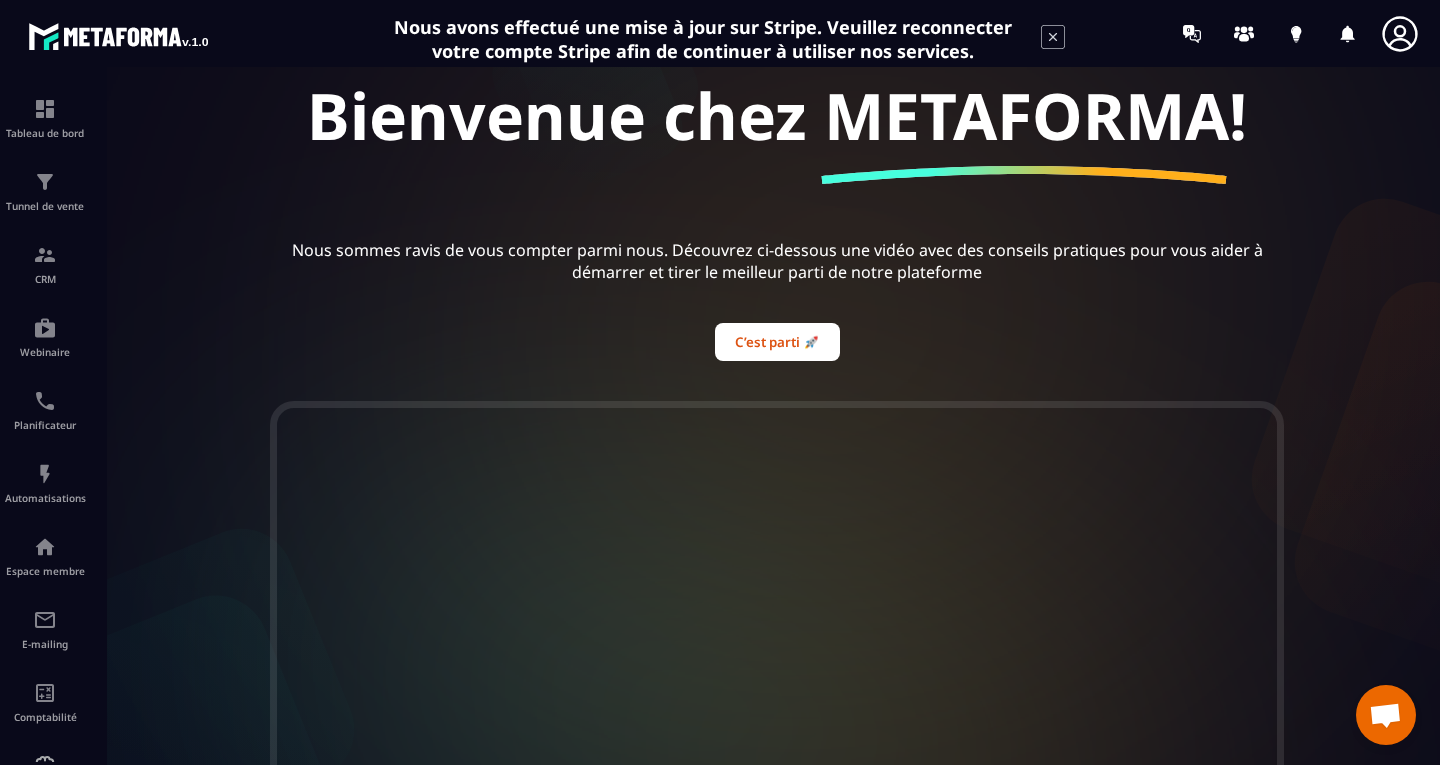 scroll, scrollTop: 184, scrollLeft: 0, axis: vertical 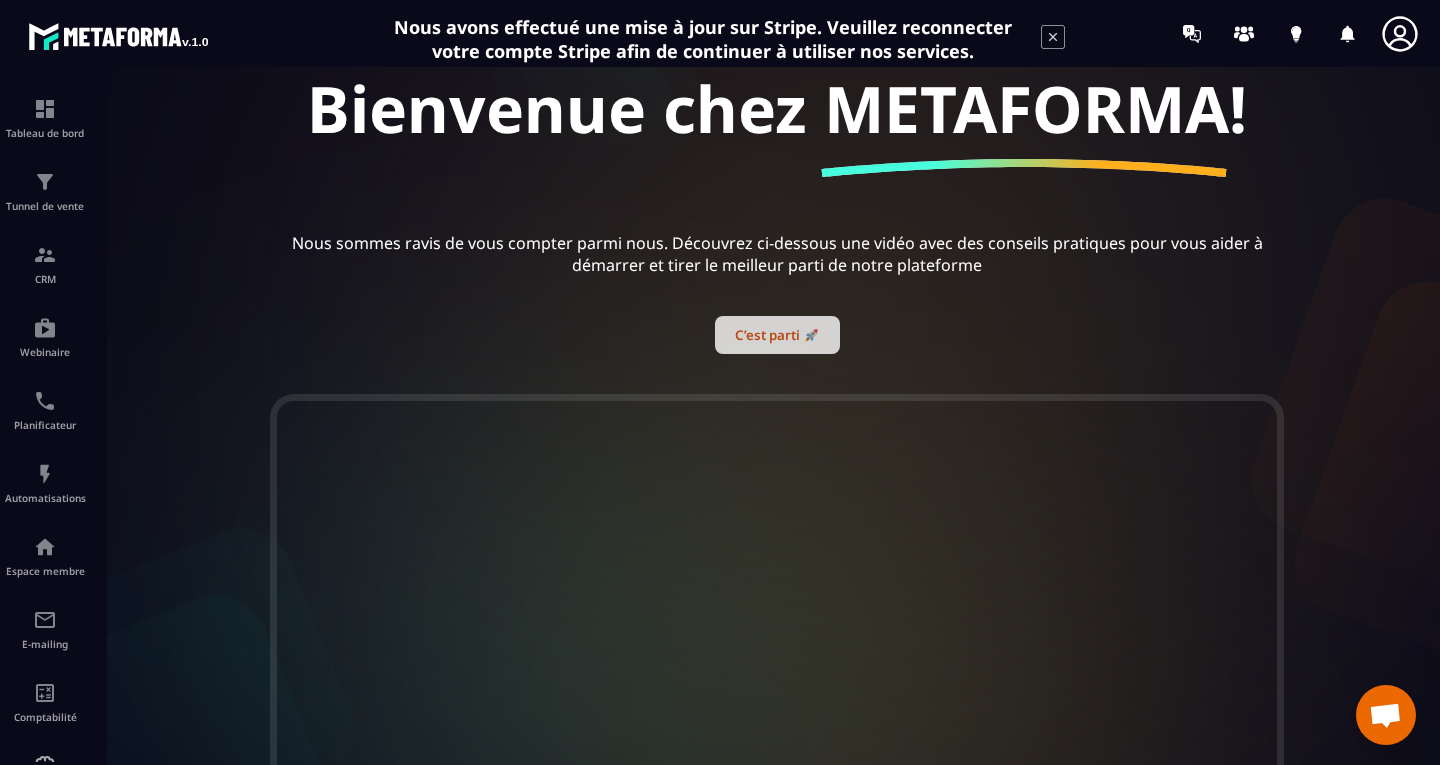 click on "C’est parti 🚀" at bounding box center [777, 335] 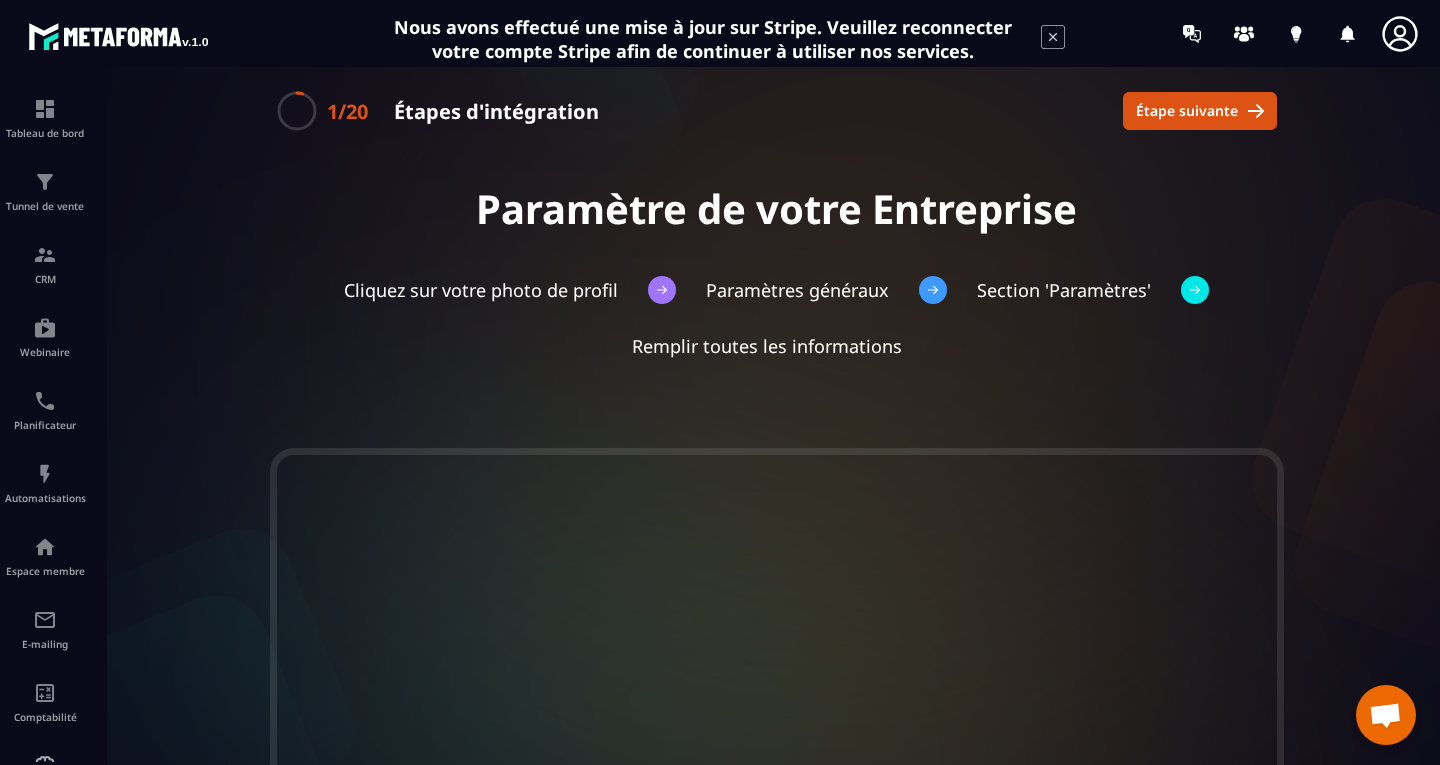 scroll, scrollTop: 0, scrollLeft: 0, axis: both 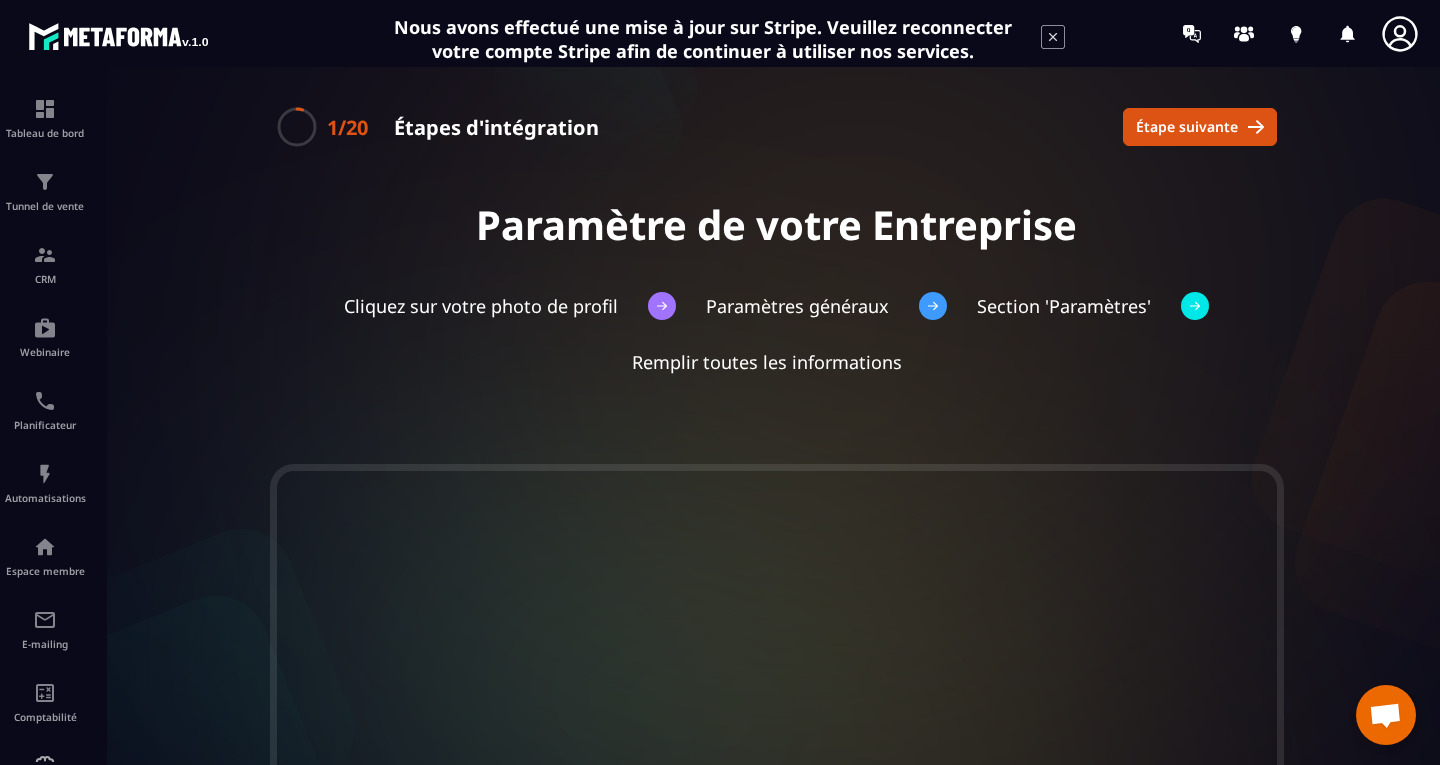 click on "Cliquez sur votre photo de profil" at bounding box center (481, 306) 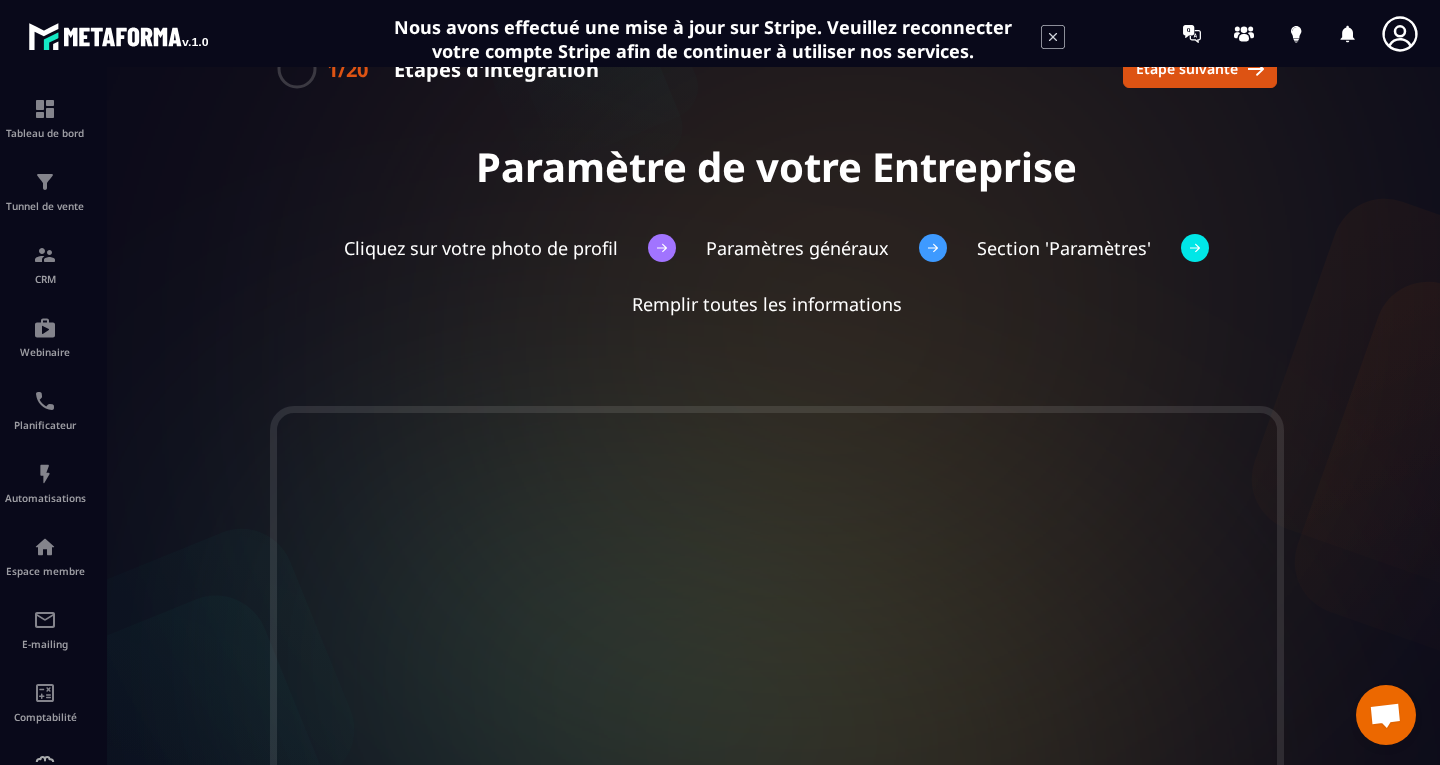 scroll, scrollTop: 0, scrollLeft: 0, axis: both 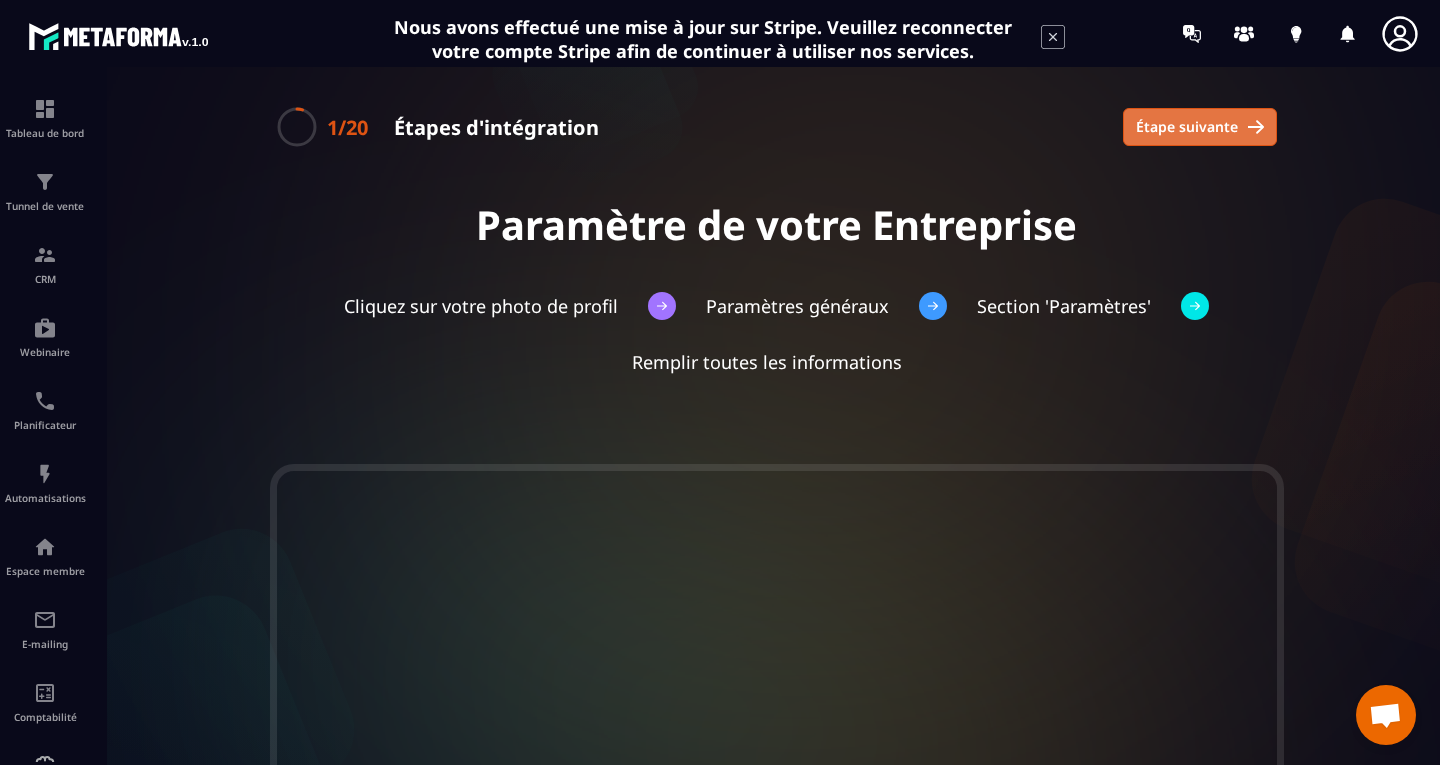 click on "Étape suivante" at bounding box center [1187, 127] 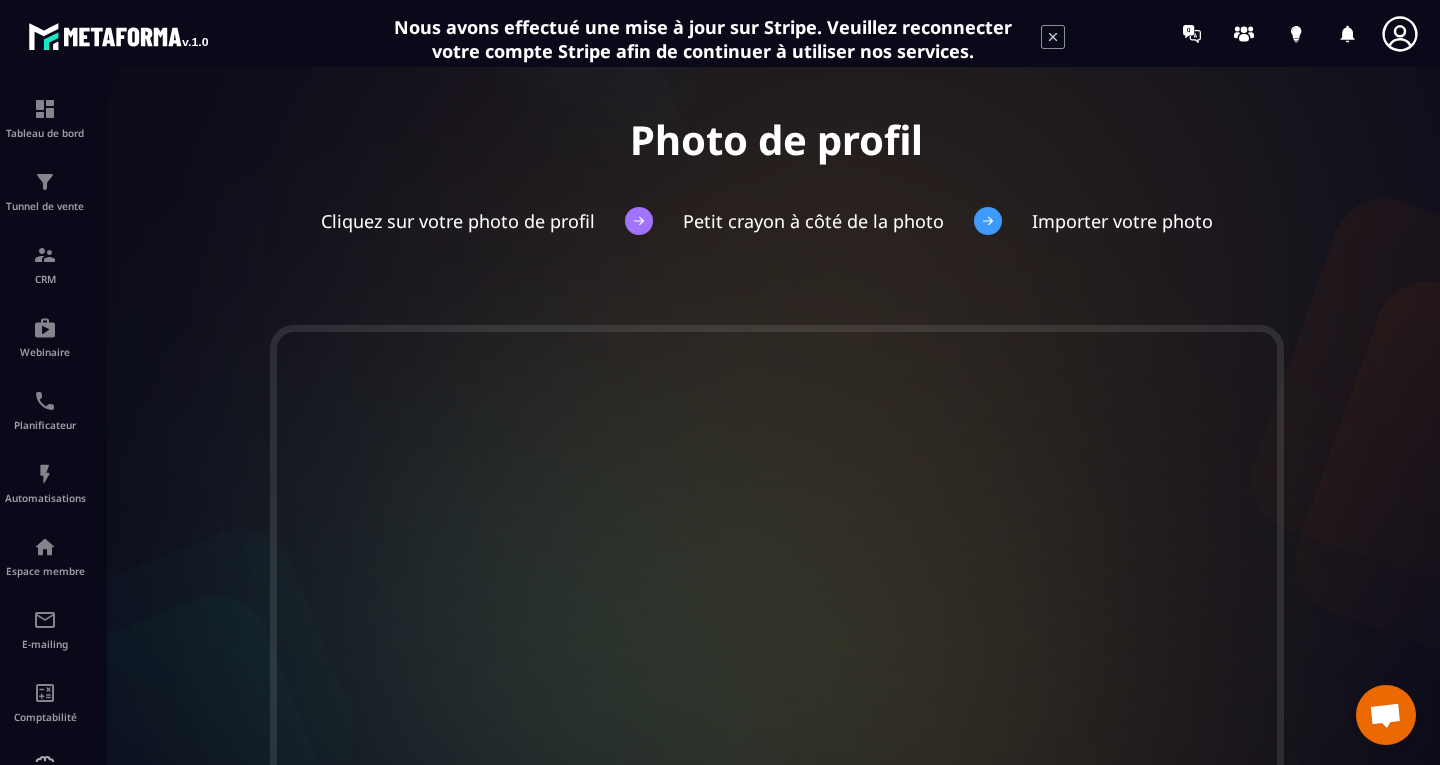 scroll, scrollTop: 0, scrollLeft: 0, axis: both 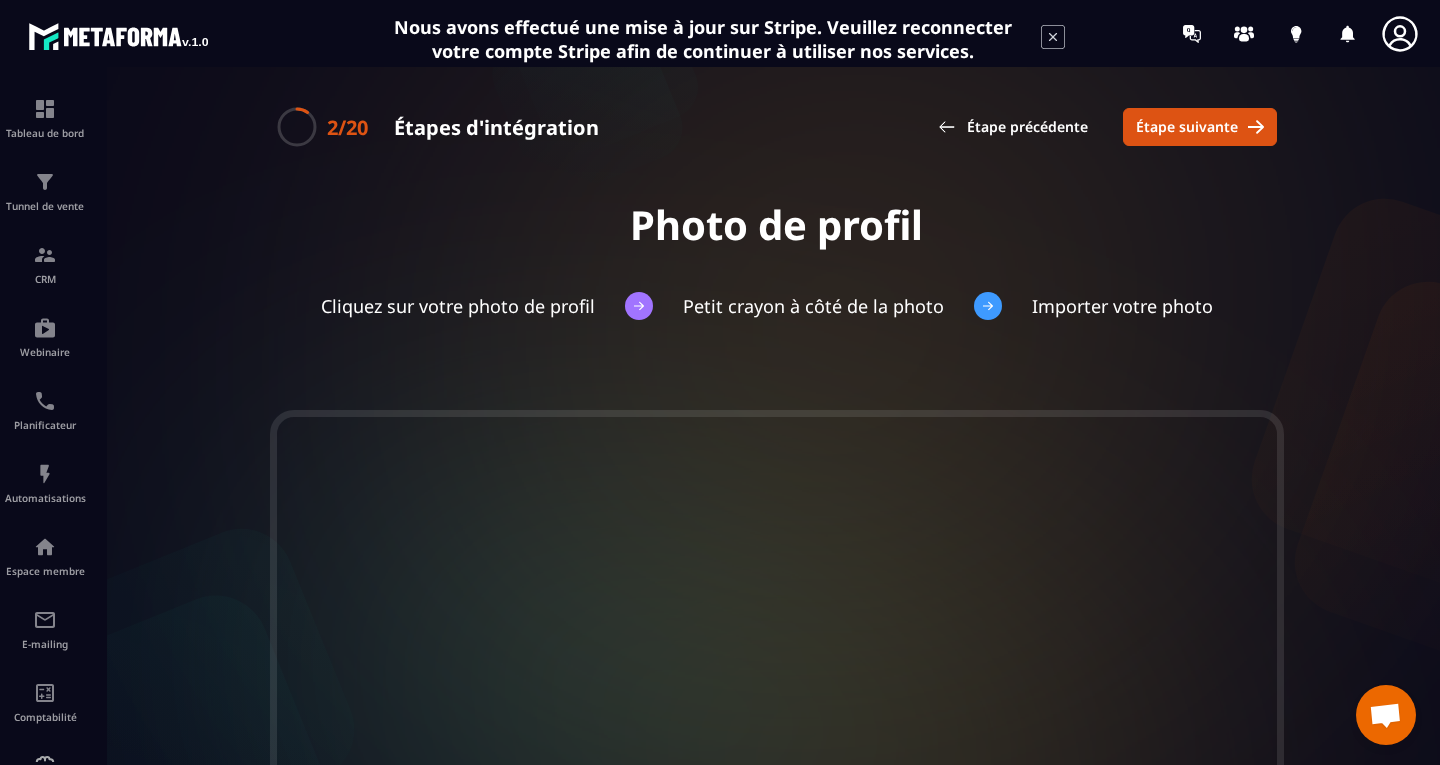 click 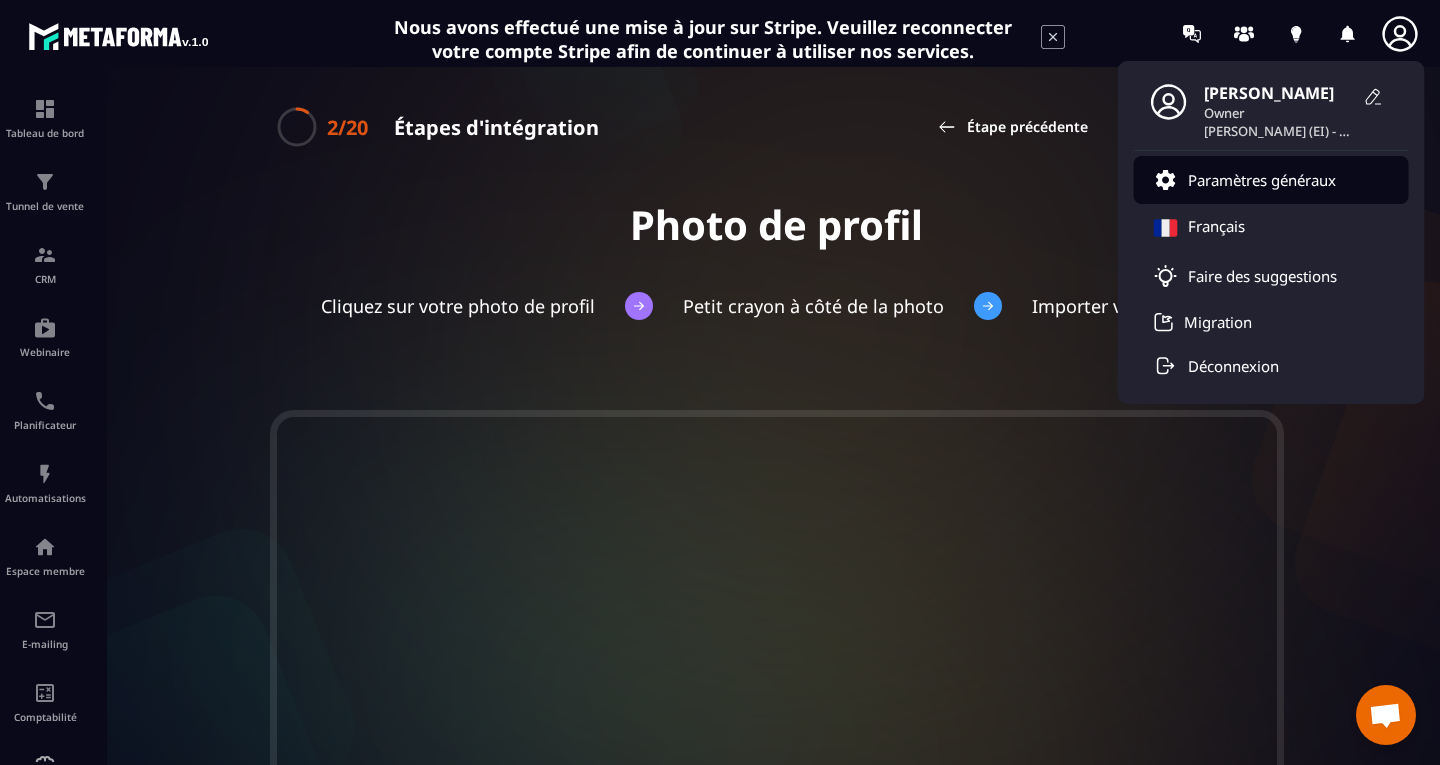 click on "Paramètres généraux" at bounding box center (1262, 180) 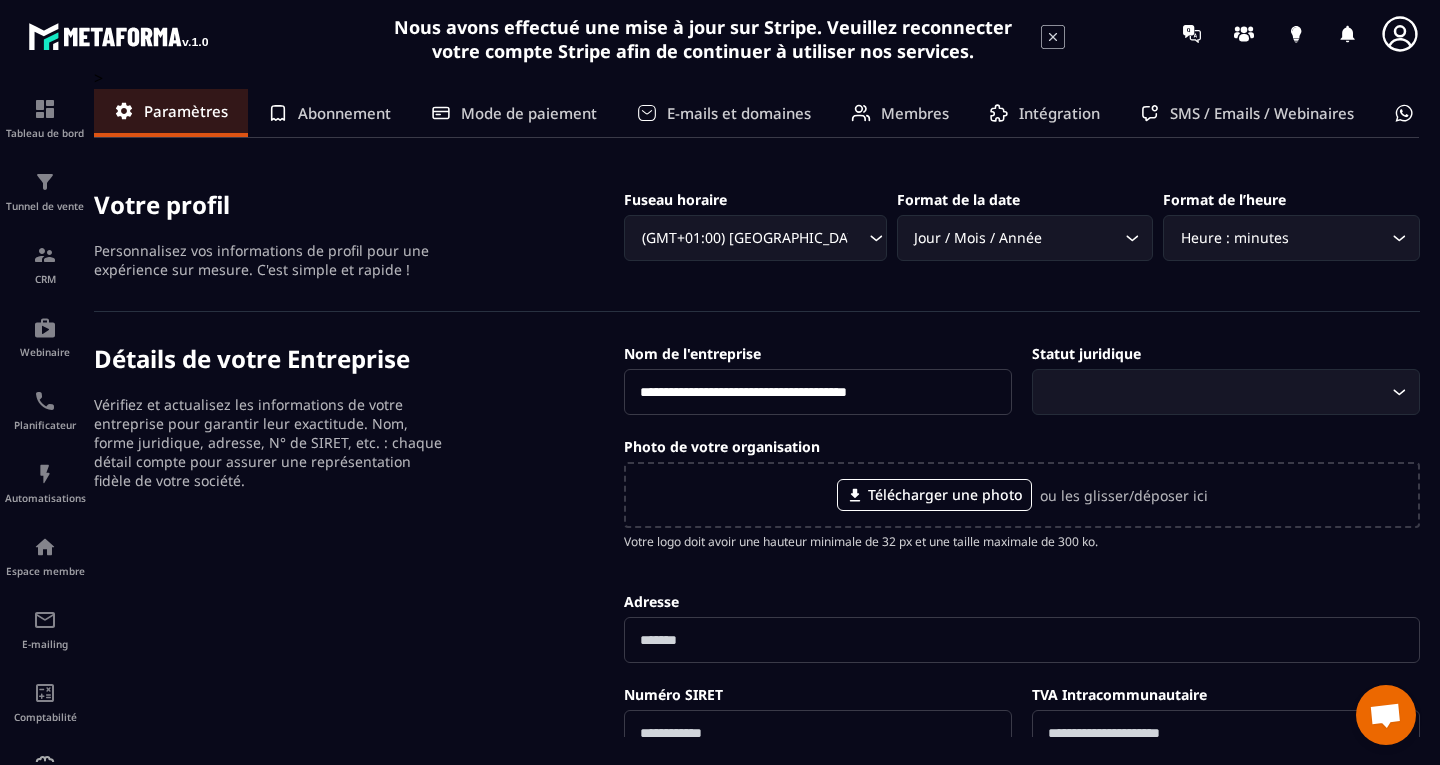 scroll, scrollTop: 0, scrollLeft: 0, axis: both 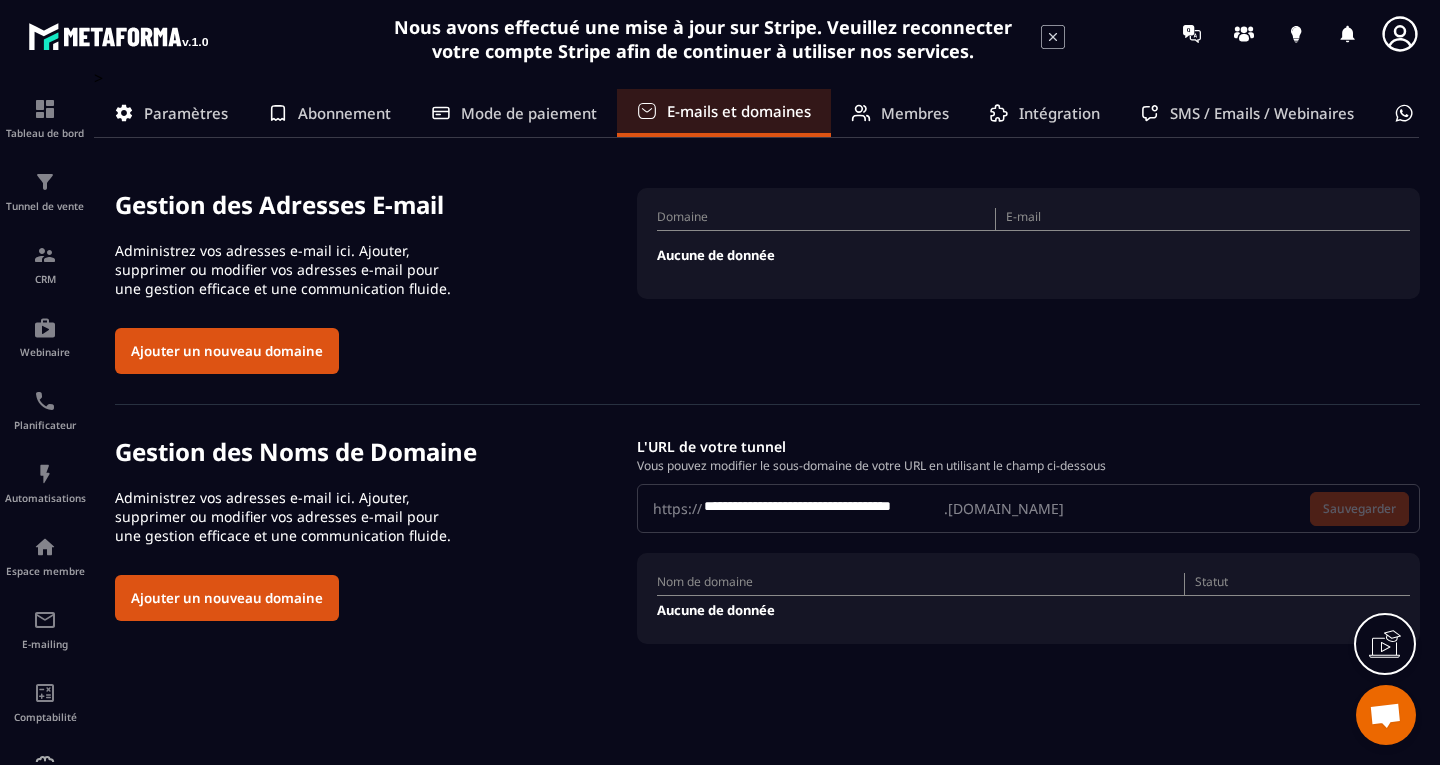 click on "Mode de paiement" at bounding box center (529, 113) 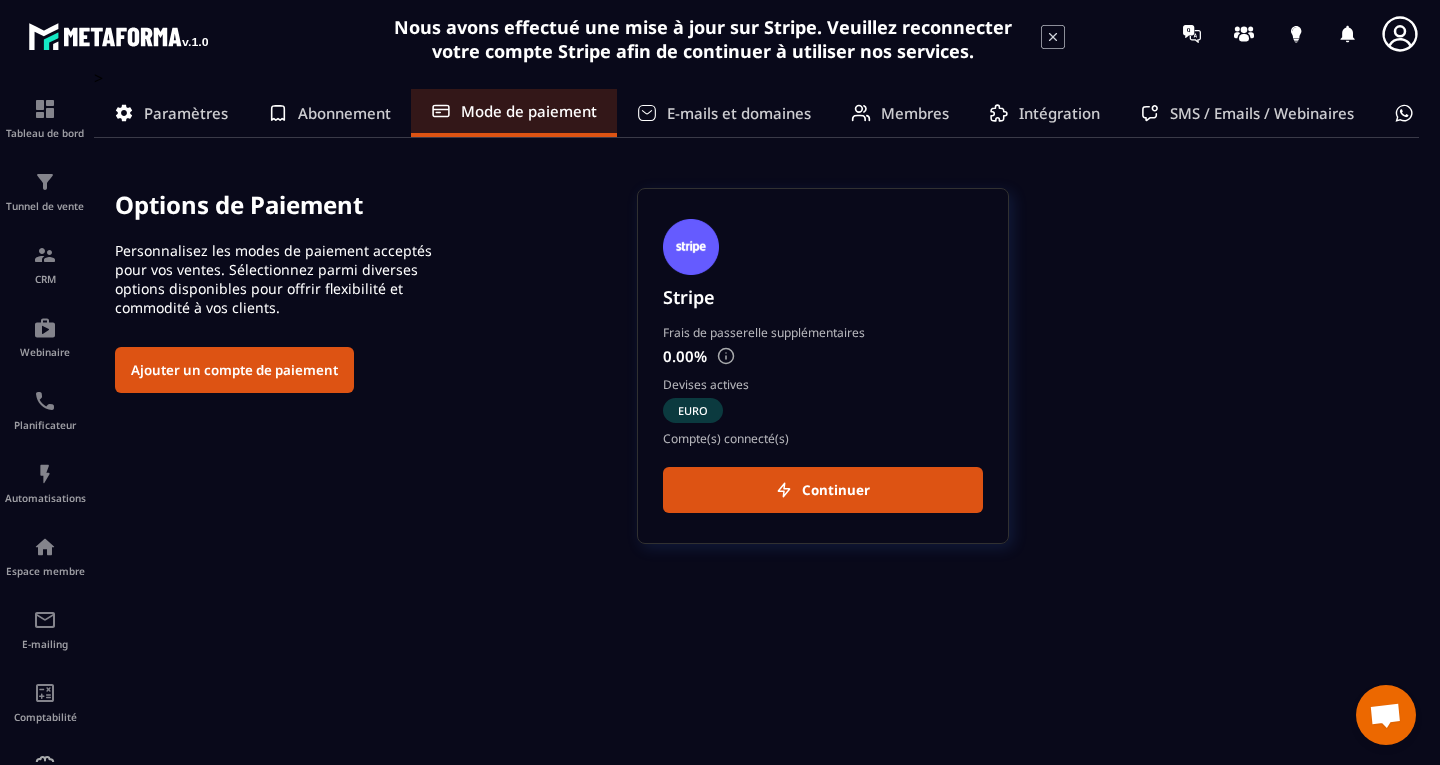 click on "Paramètres" at bounding box center (186, 113) 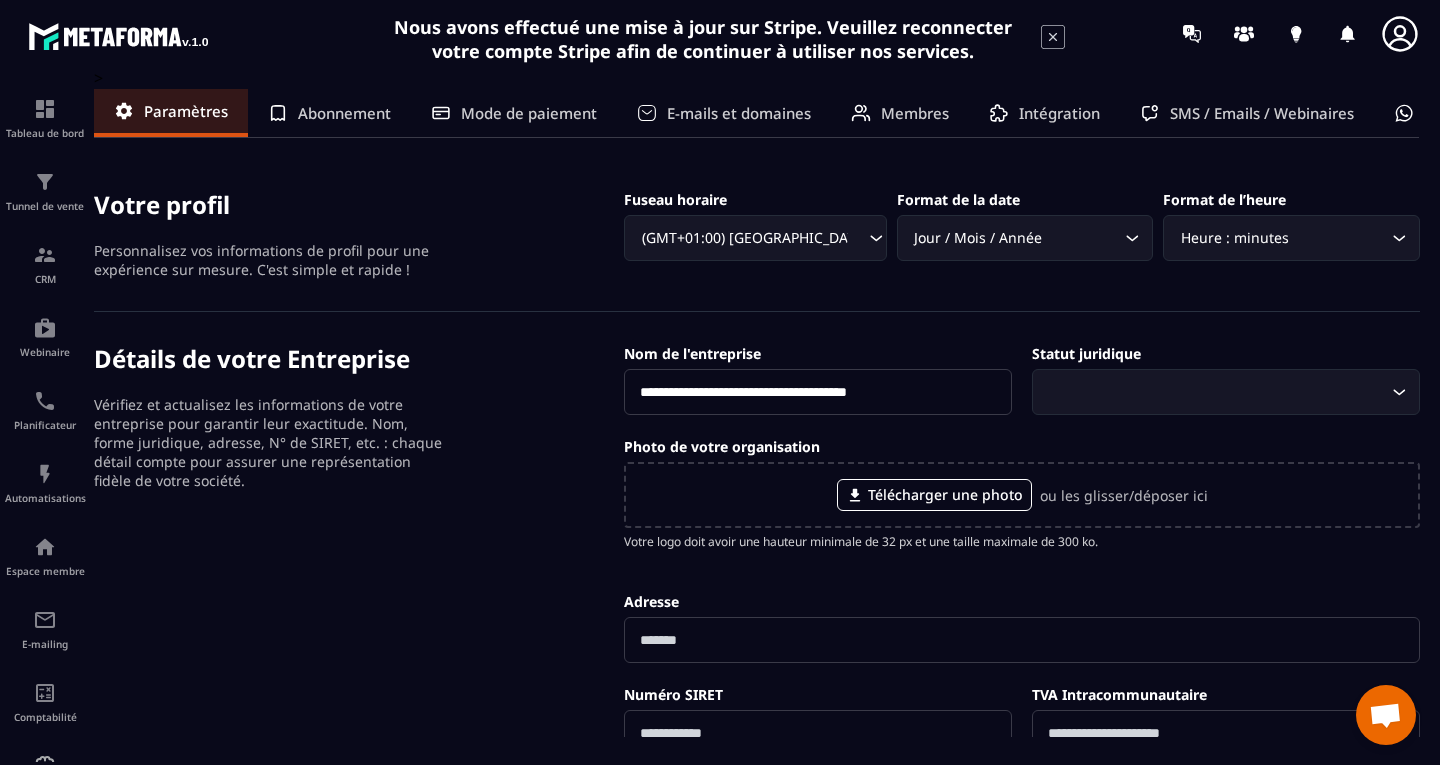 click on "**********" at bounding box center [818, 392] 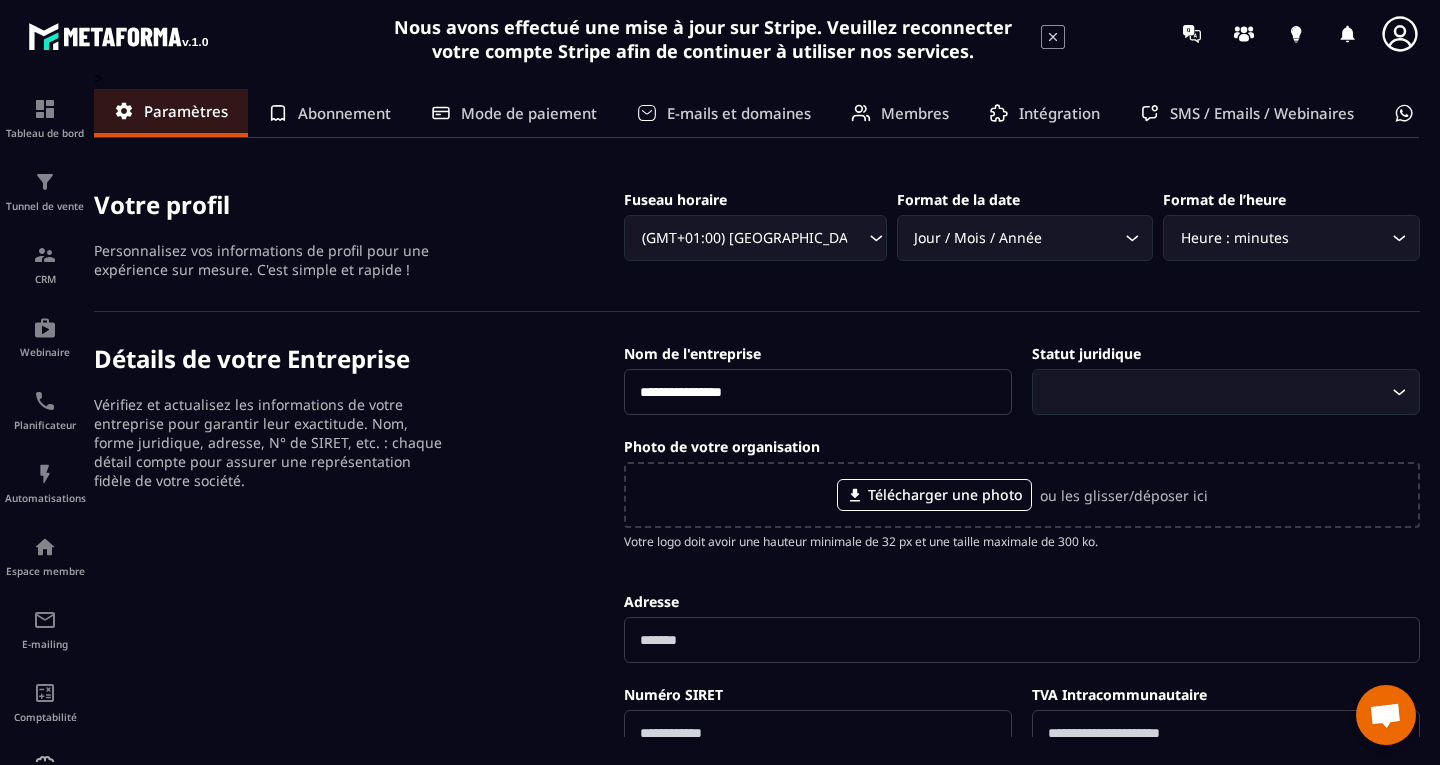type on "**********" 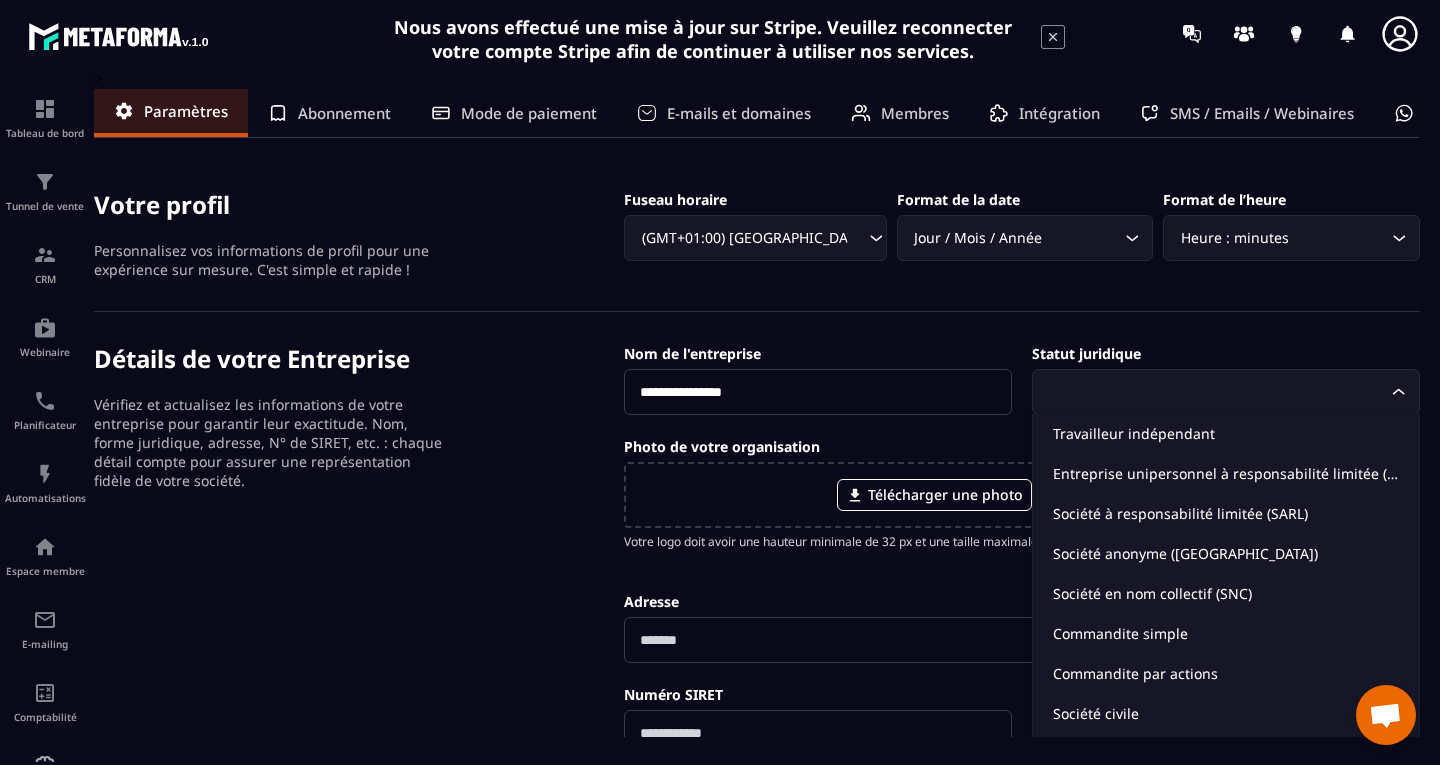 click on "Travailleur indépendant" 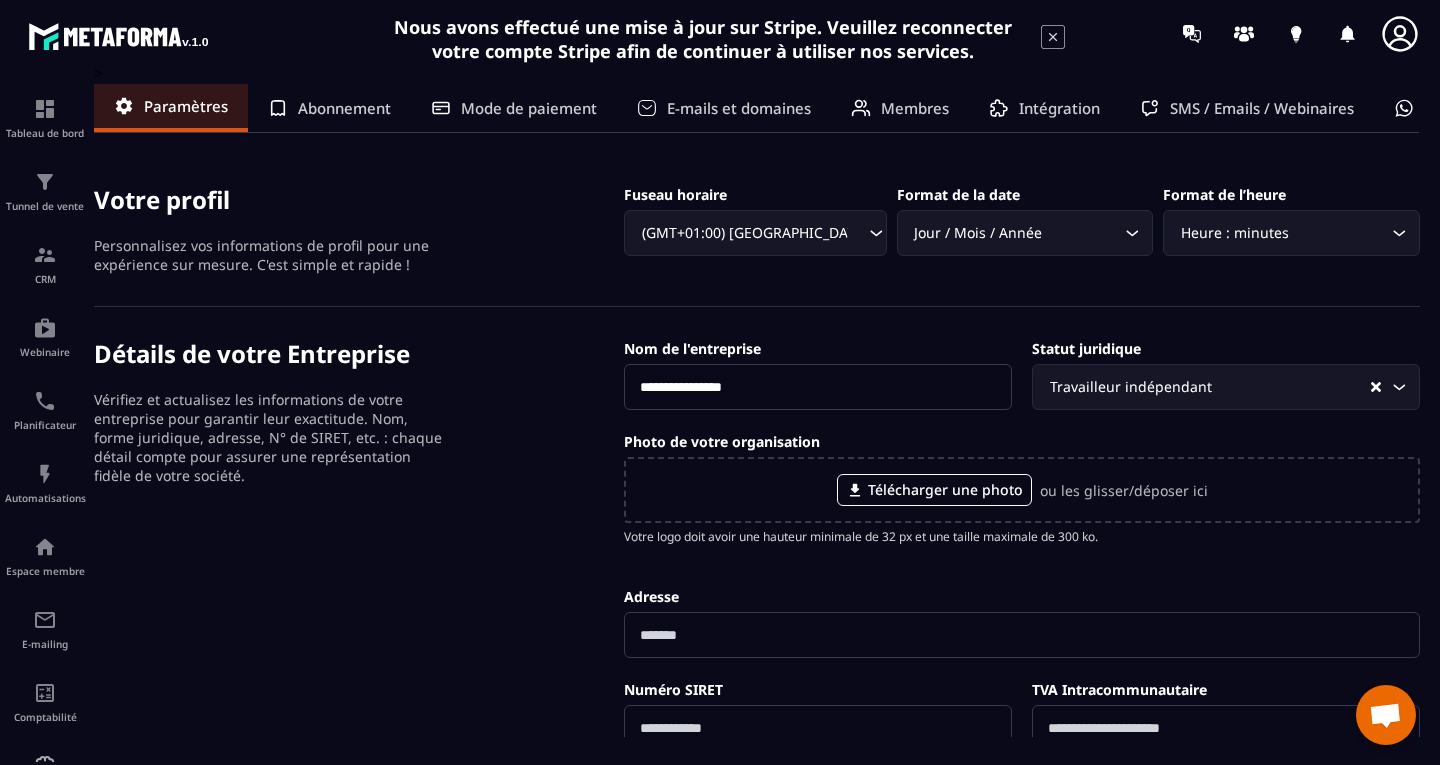scroll, scrollTop: 0, scrollLeft: 0, axis: both 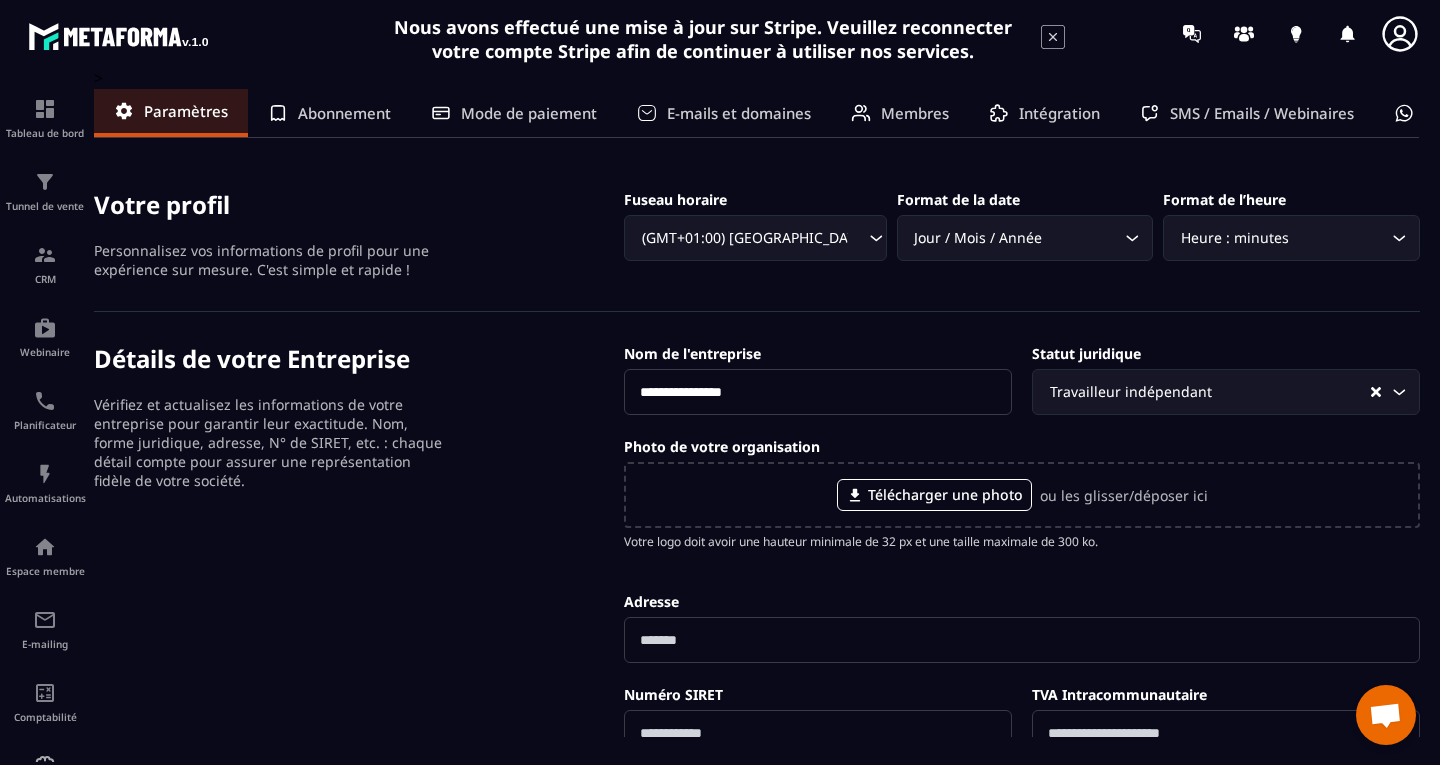 click 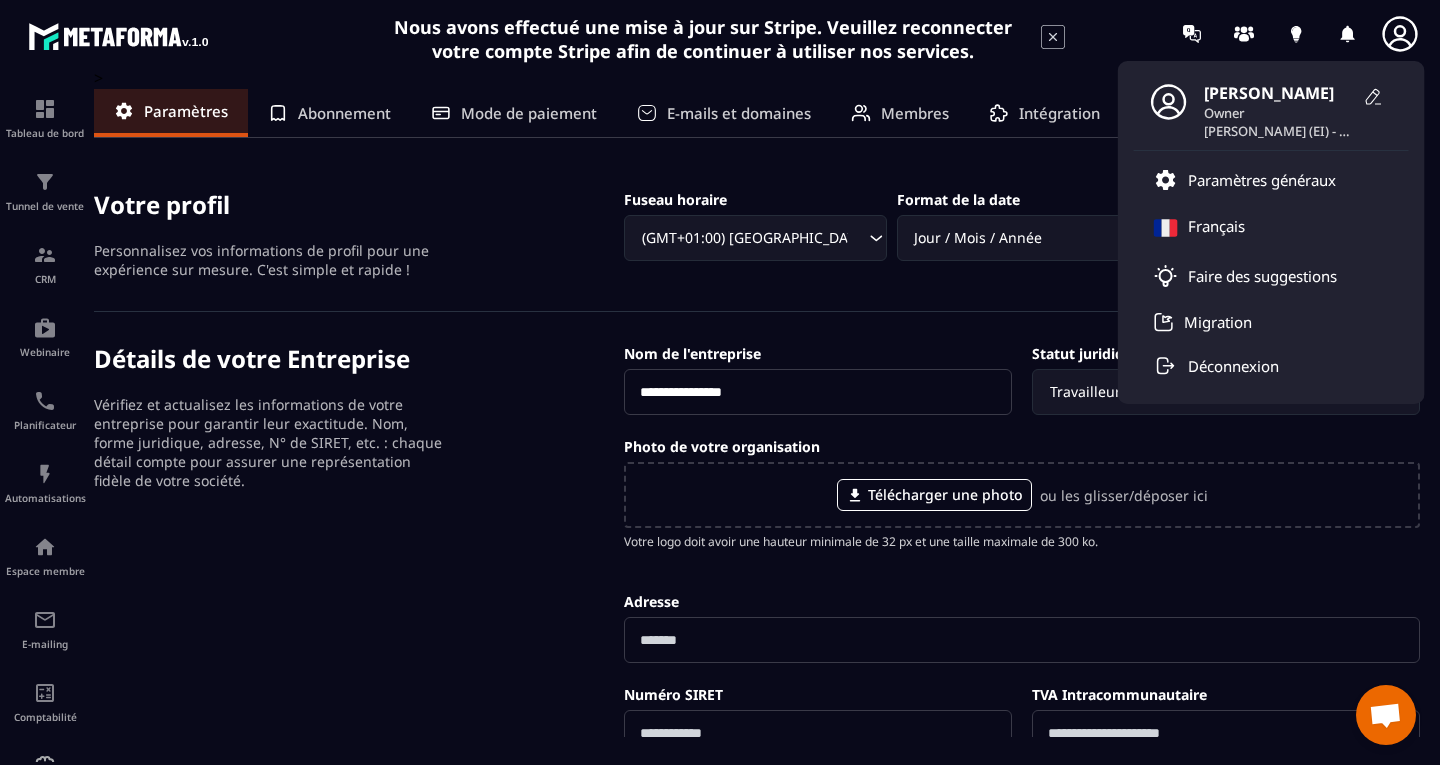 click on "Owner" at bounding box center [1279, 113] 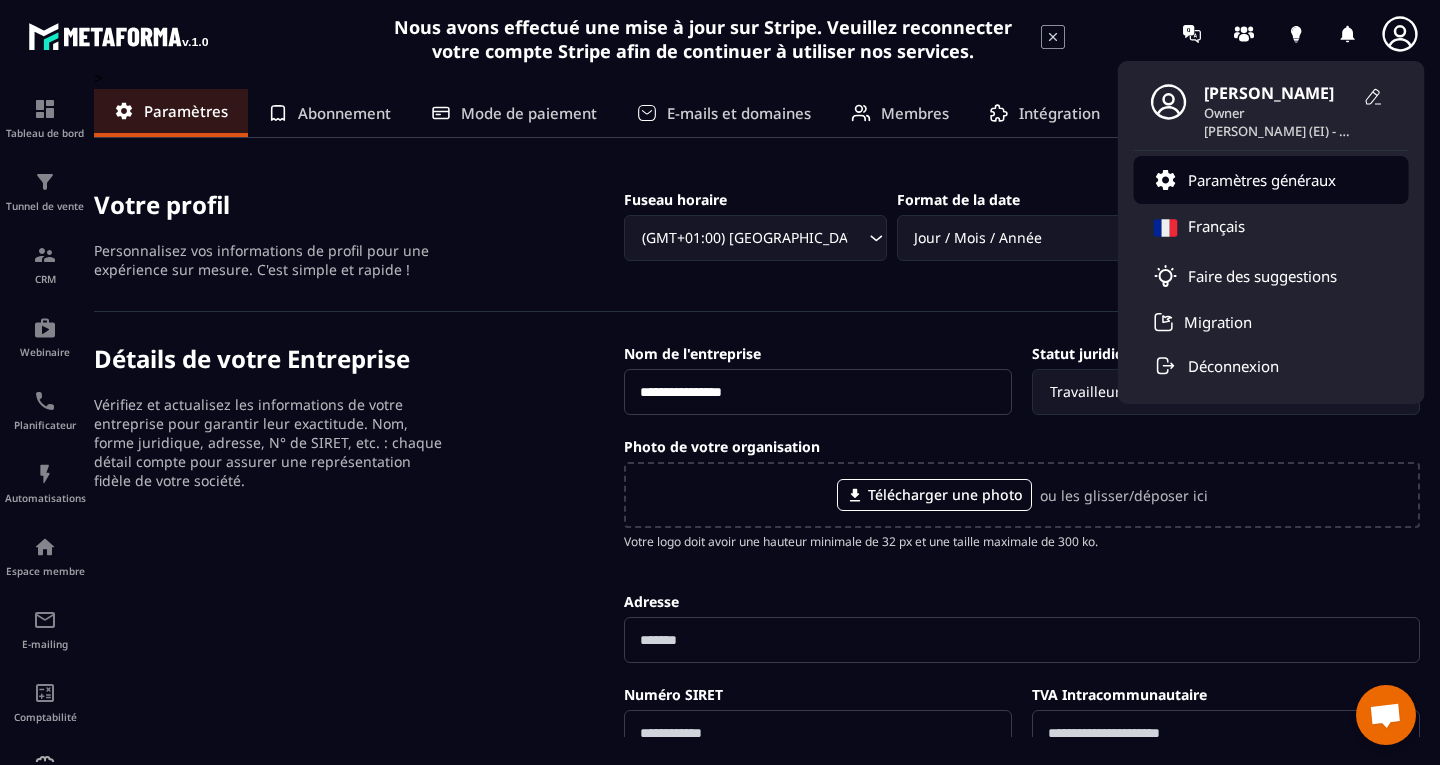 click on "Paramètres généraux" at bounding box center (1262, 180) 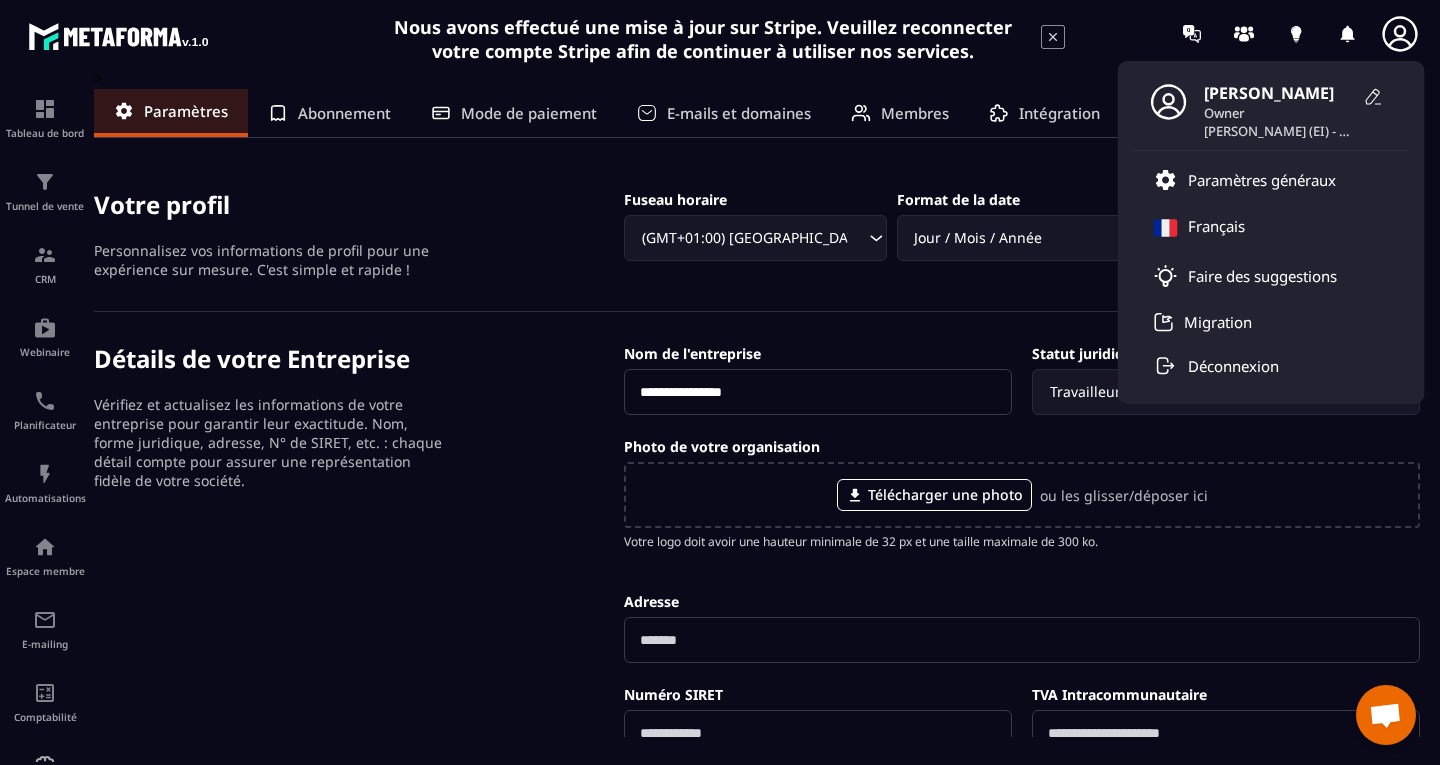 click on "Détails de votre Entreprise Vérifiez et actualisez les informations de votre entreprise pour garantir leur exactitude. Nom, forme juridique, adresse, N° de SIRET, etc. : chaque détail compte pour assurer une représentation fidèle de votre société." at bounding box center [359, 688] 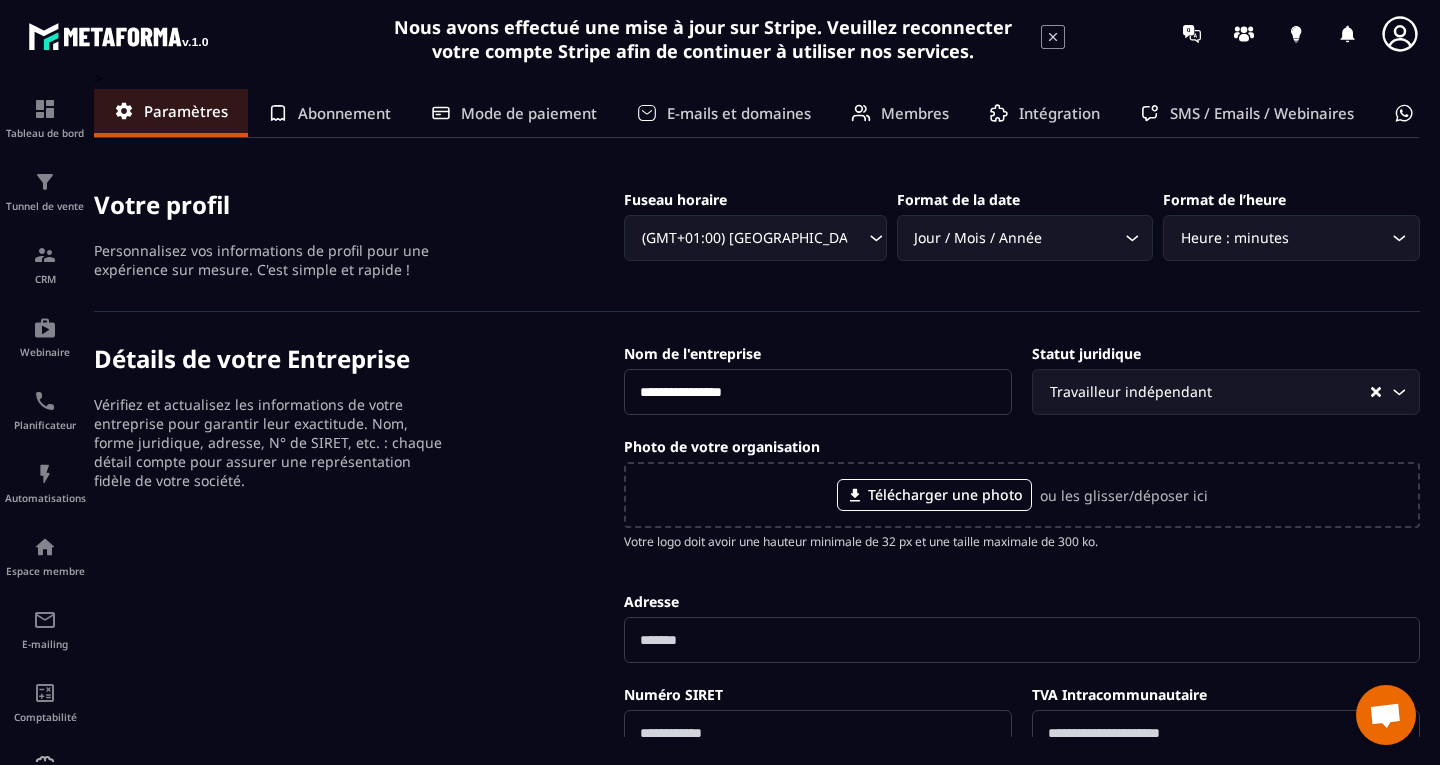 click on "E-mails et domaines" 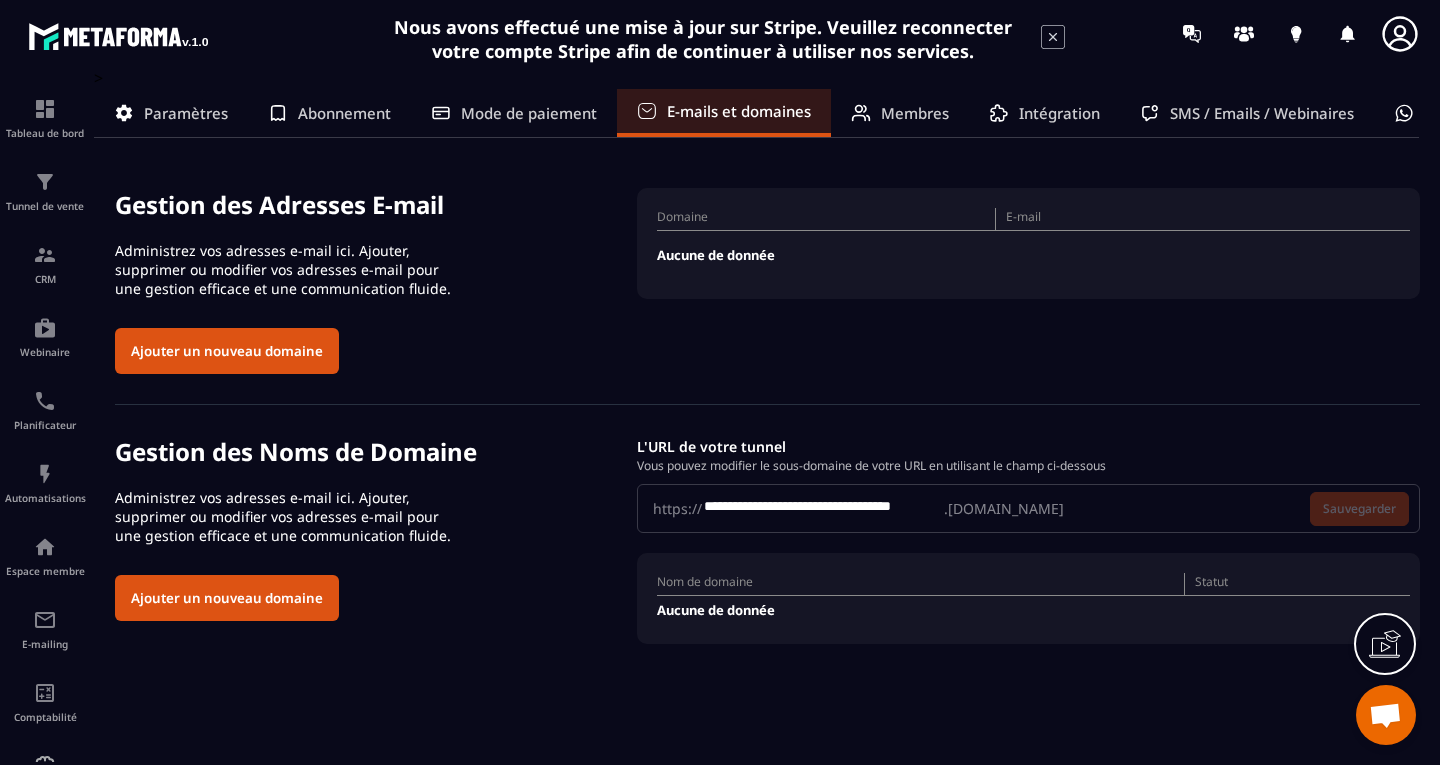 click on "**********" at bounding box center [1028, 508] 